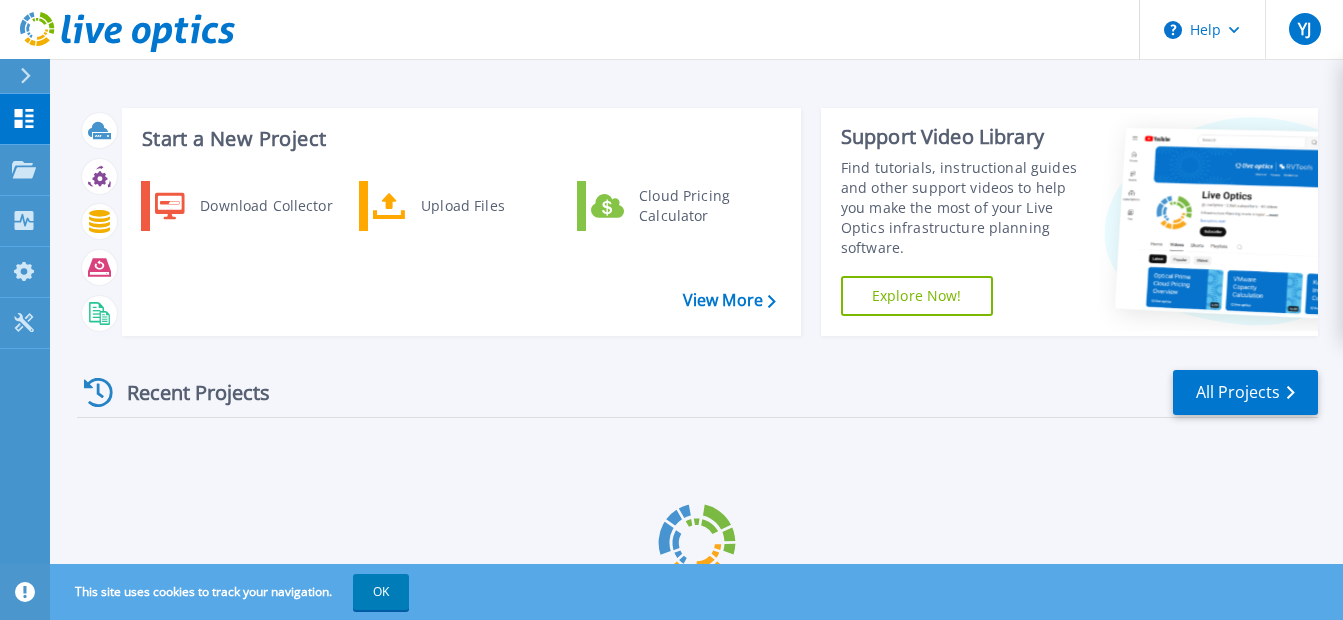 scroll, scrollTop: 0, scrollLeft: 0, axis: both 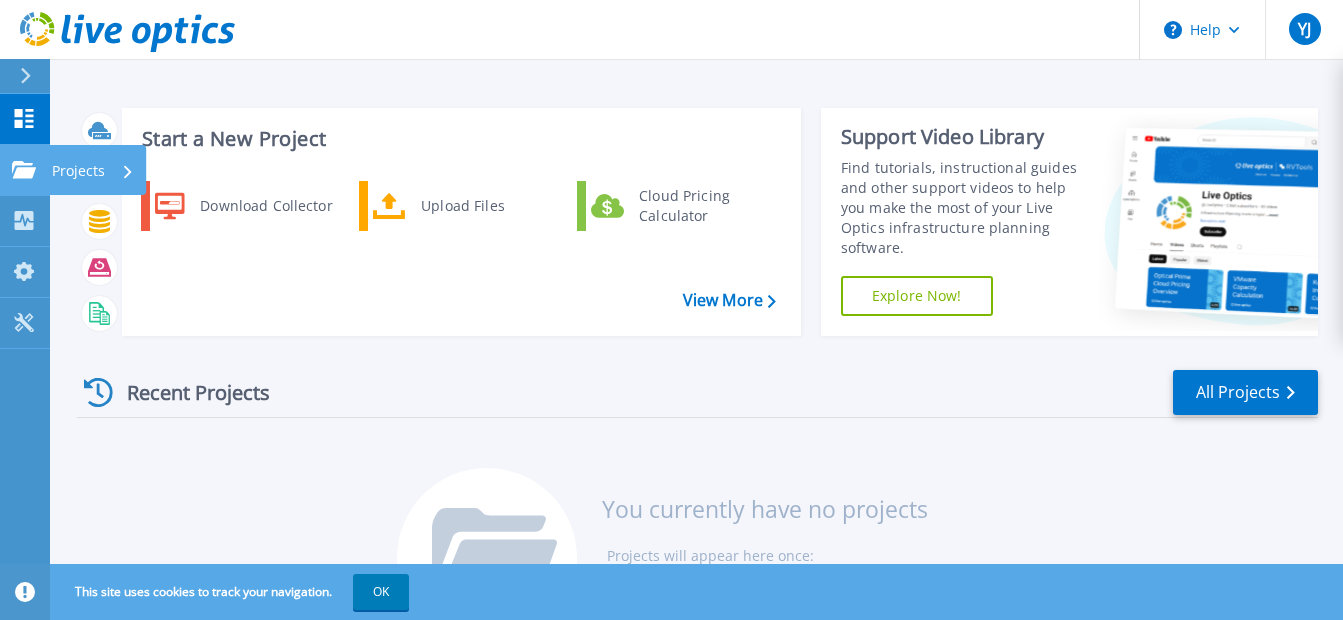 click on "Projects" at bounding box center [78, 171] 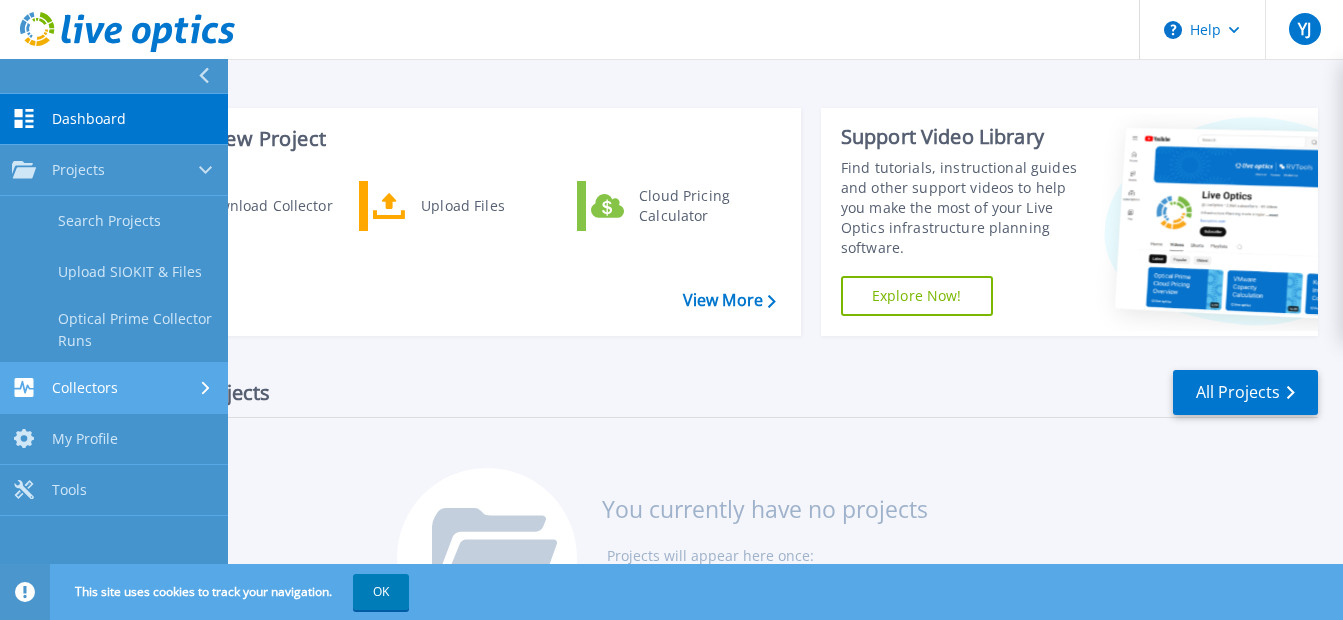 click on "Collectors" at bounding box center [85, 388] 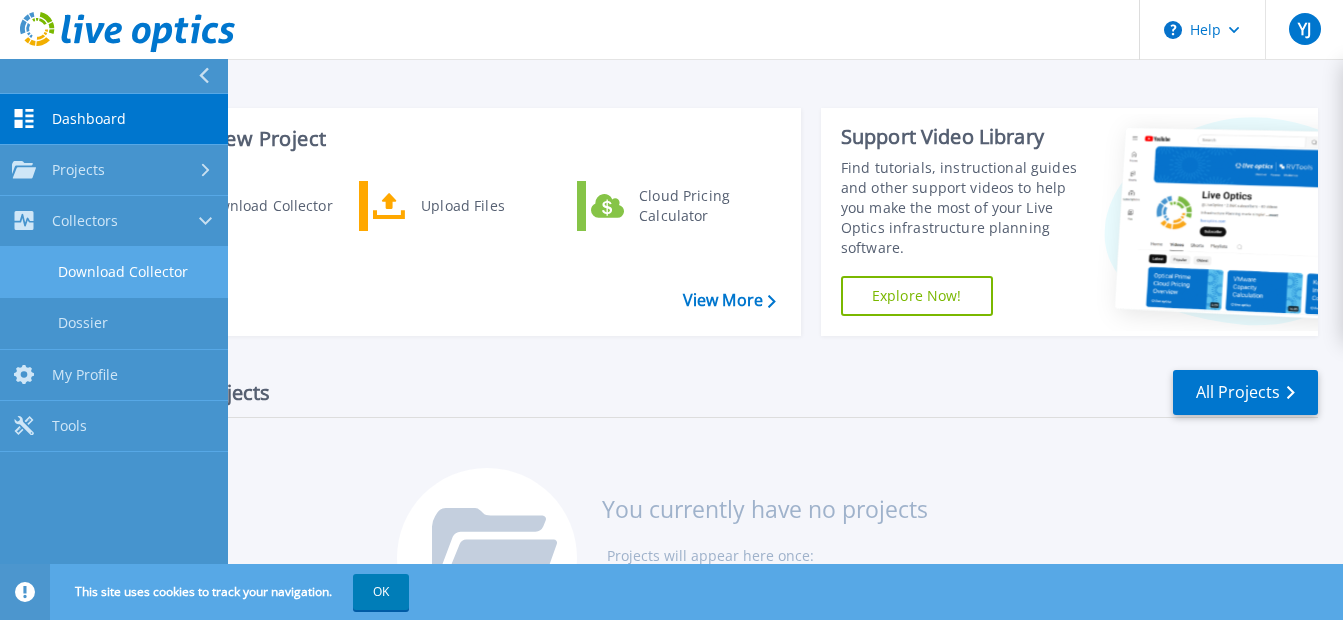 click on "Download Collector" at bounding box center (114, 272) 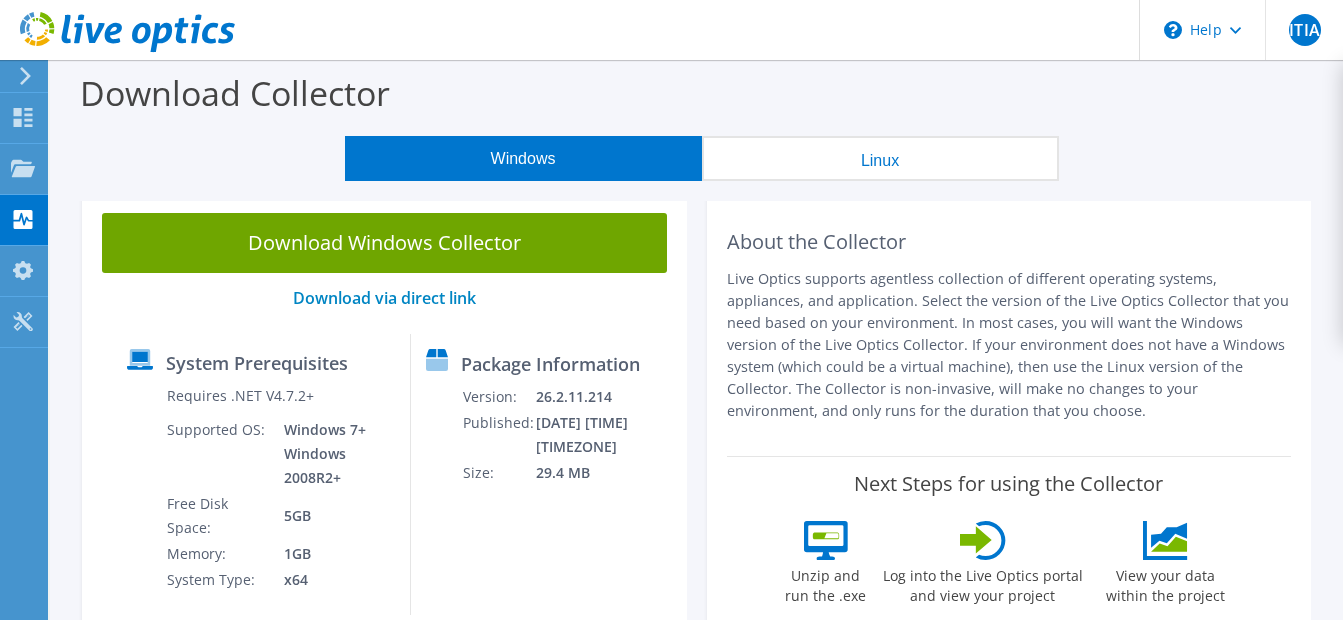 scroll, scrollTop: 0, scrollLeft: 0, axis: both 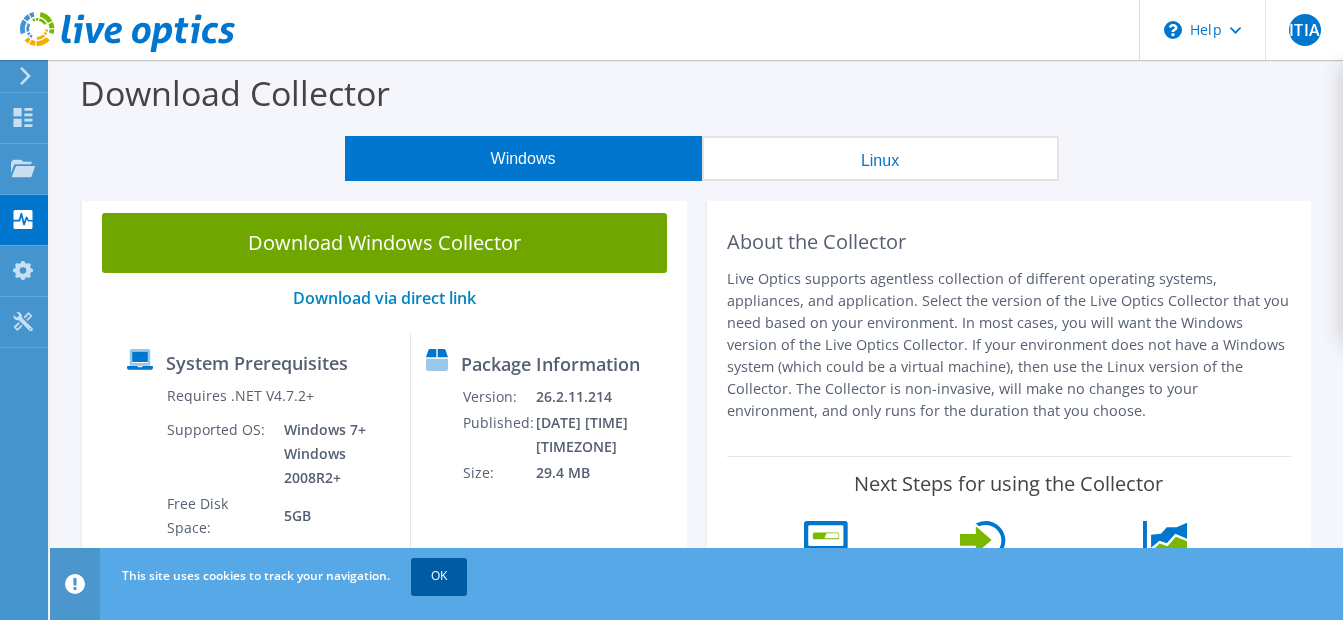 click on "OK" at bounding box center (439, 576) 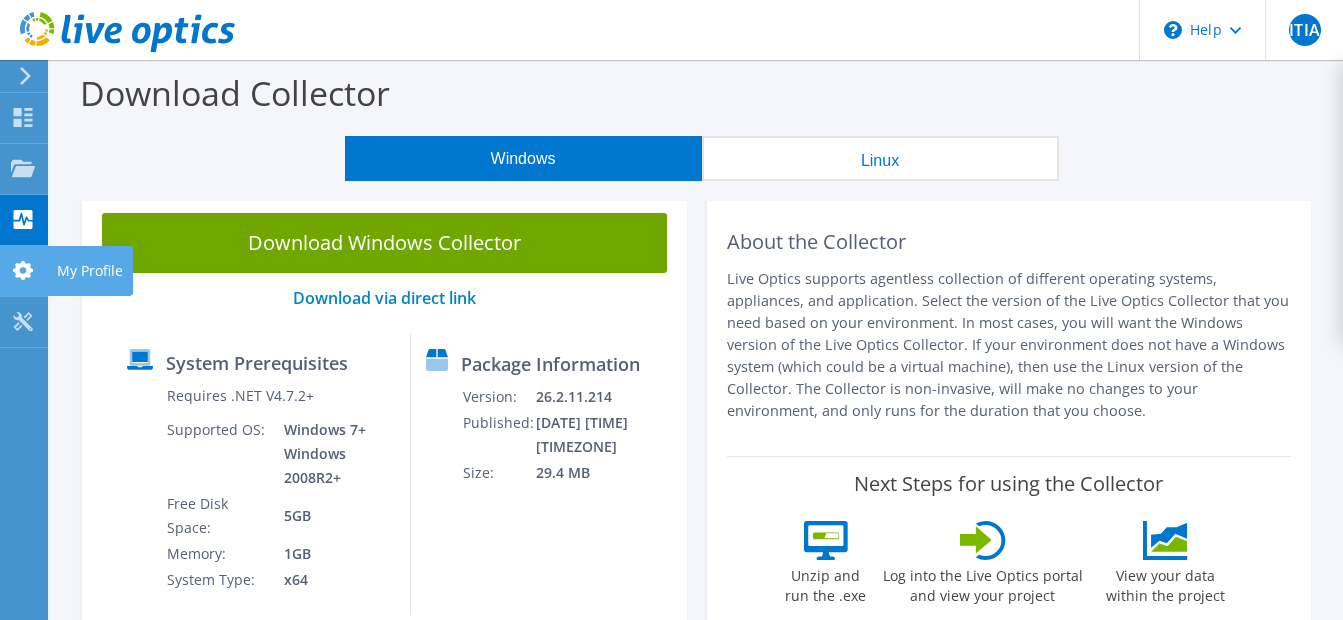 click 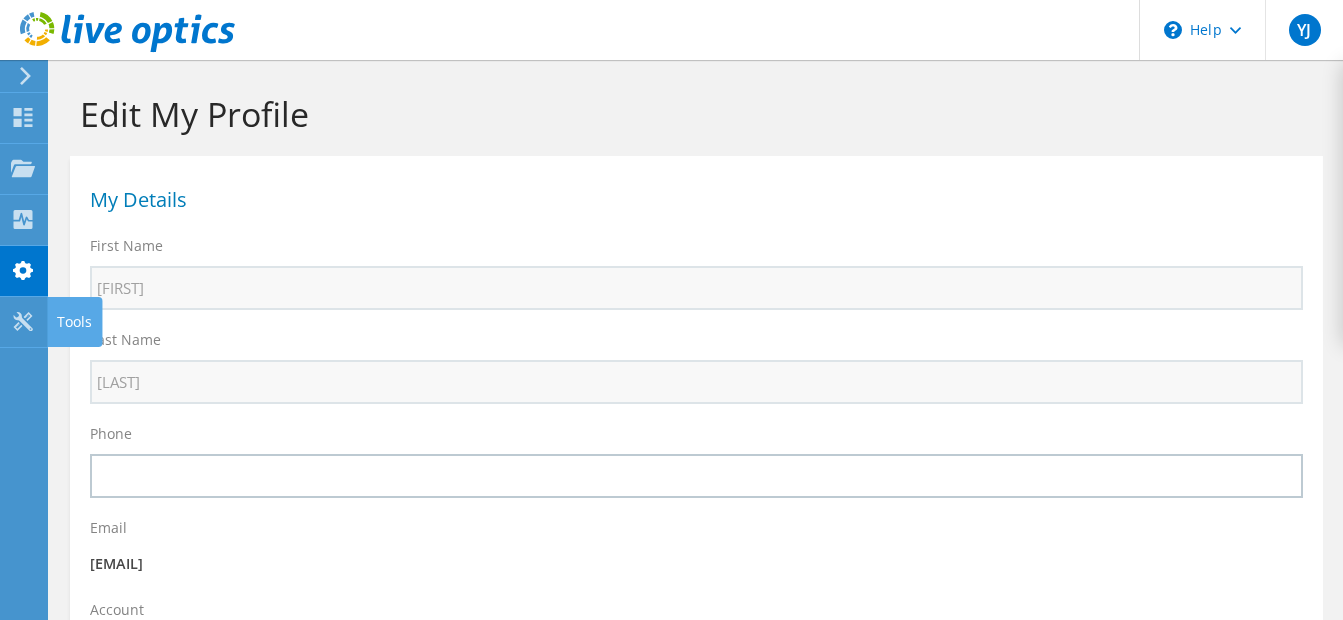 select on "101" 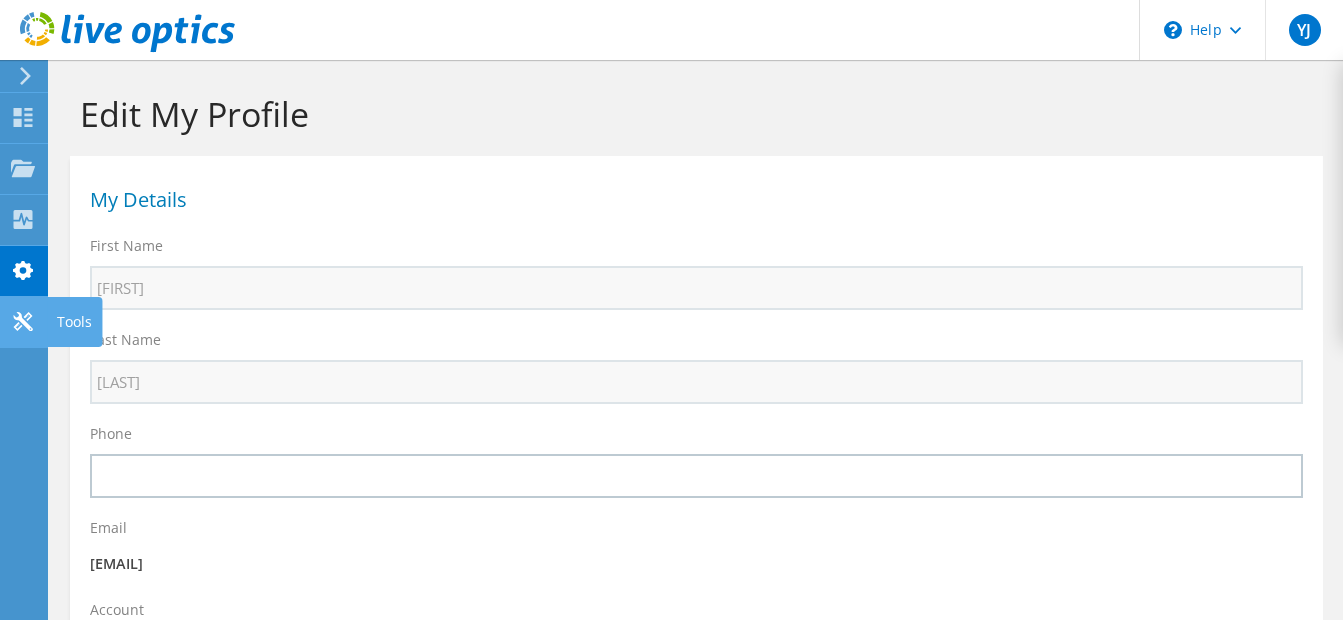 drag, startPoint x: 0, startPoint y: 0, endPoint x: 30, endPoint y: 318, distance: 319.41196 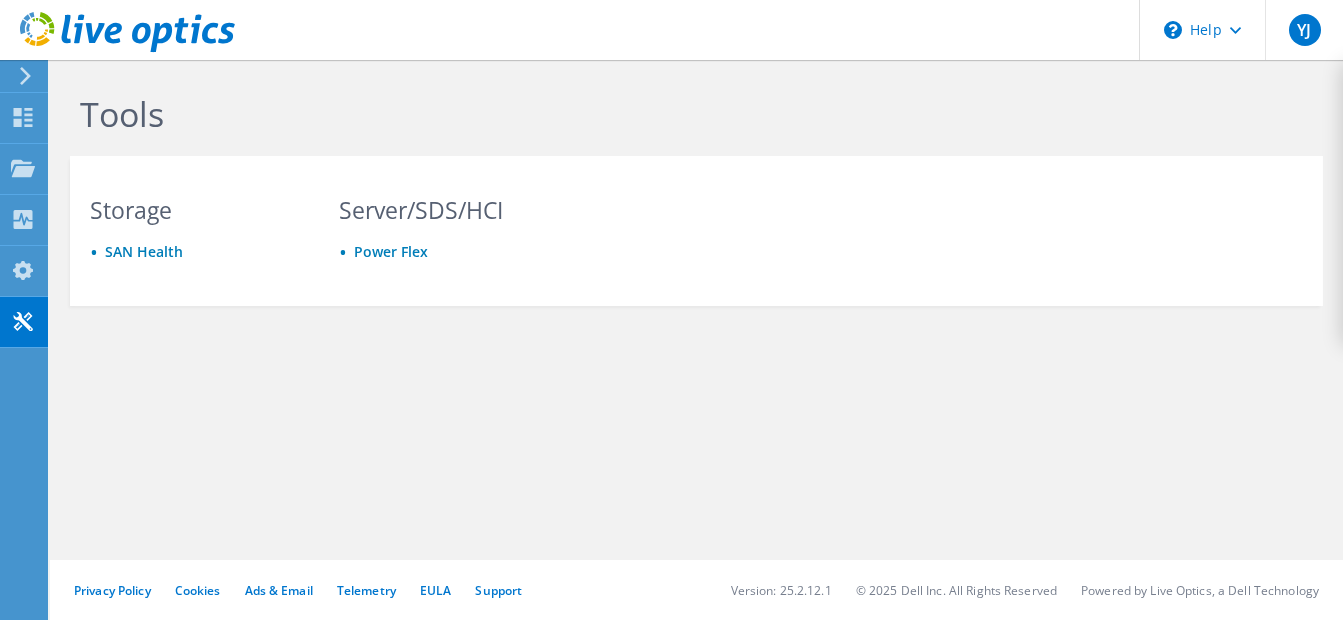 scroll, scrollTop: 0, scrollLeft: 0, axis: both 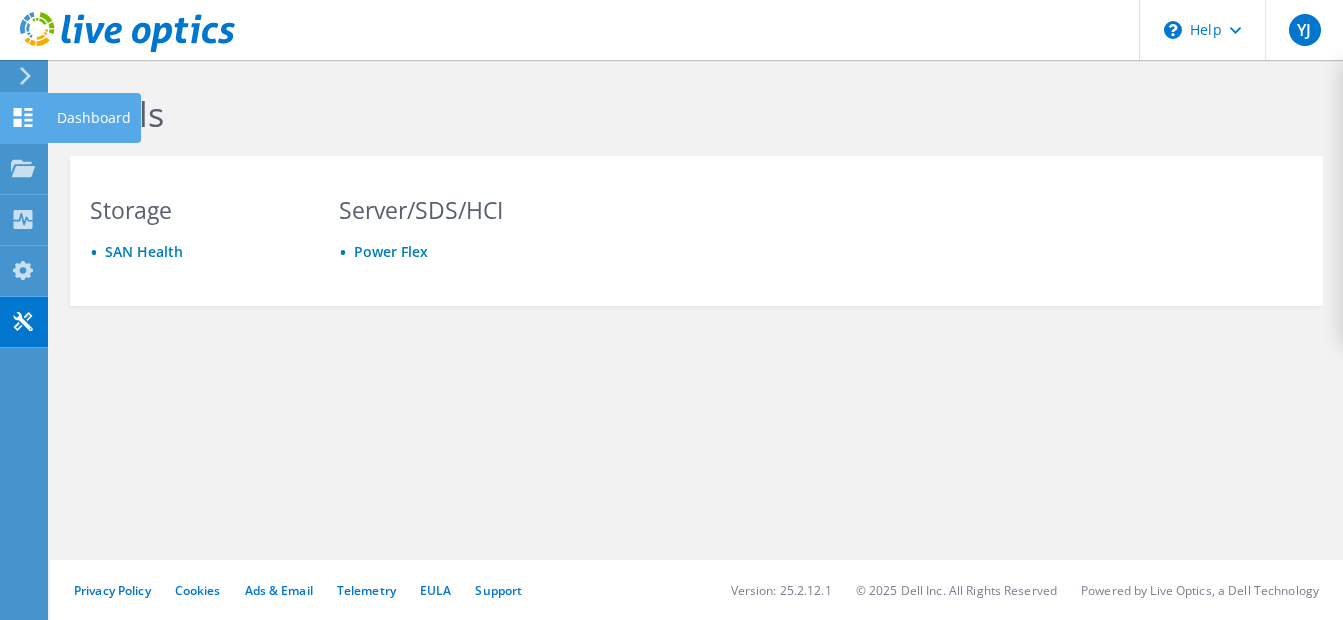 click 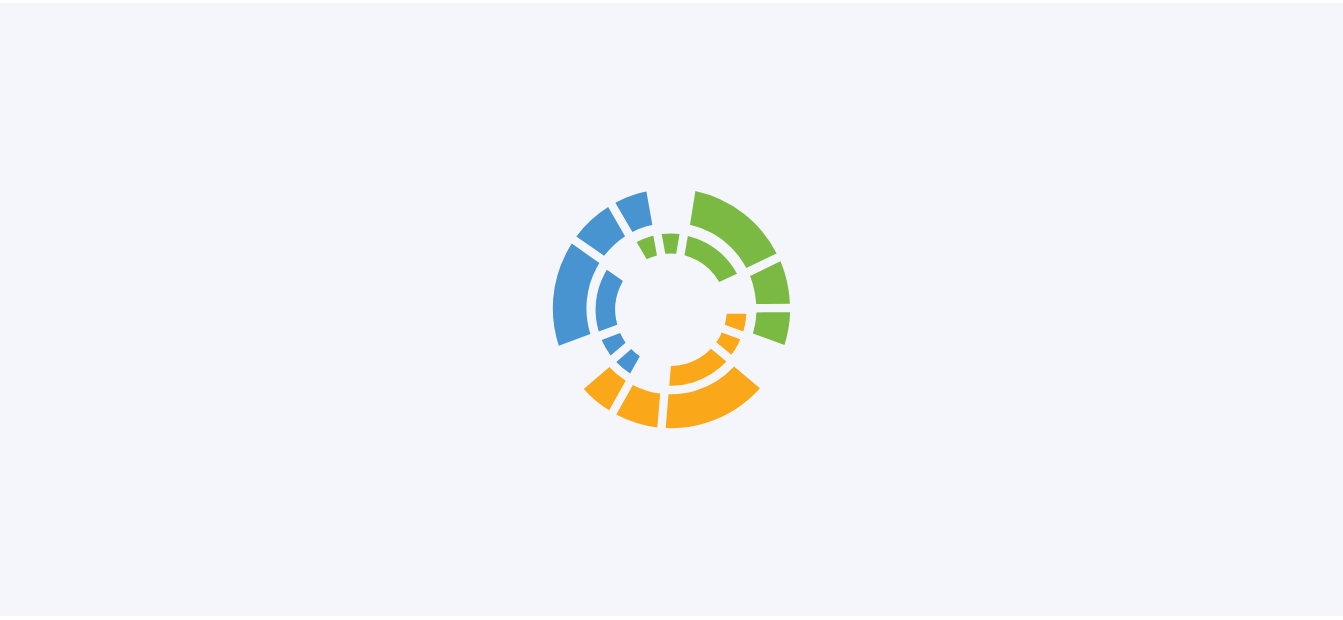 scroll, scrollTop: 0, scrollLeft: 0, axis: both 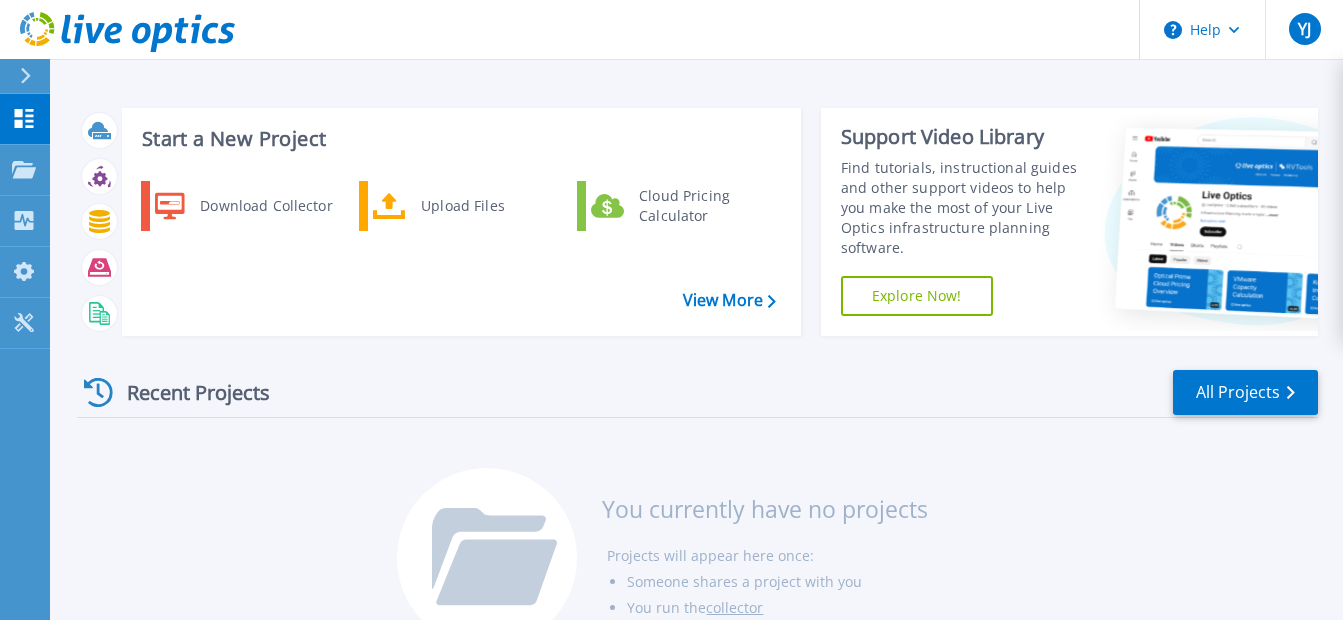 click on "Download Collector     Upload Files     Cloud Pricing Calculator" at bounding box center [458, 251] 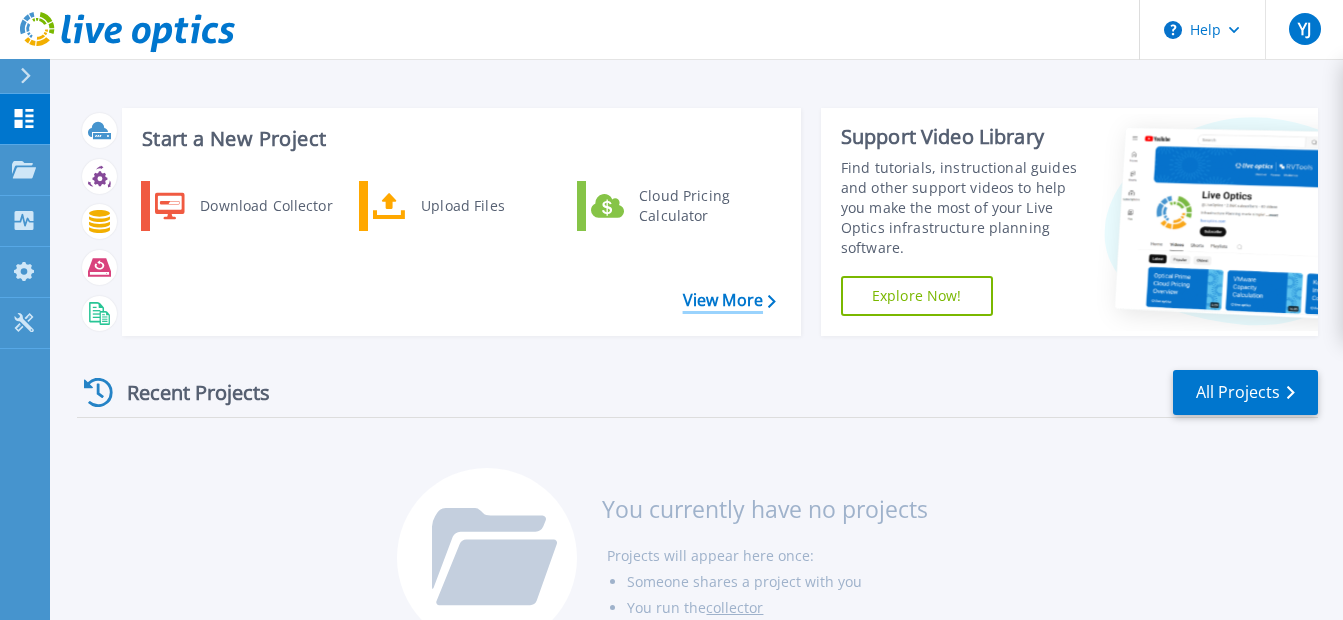 click on "View More" at bounding box center (729, 300) 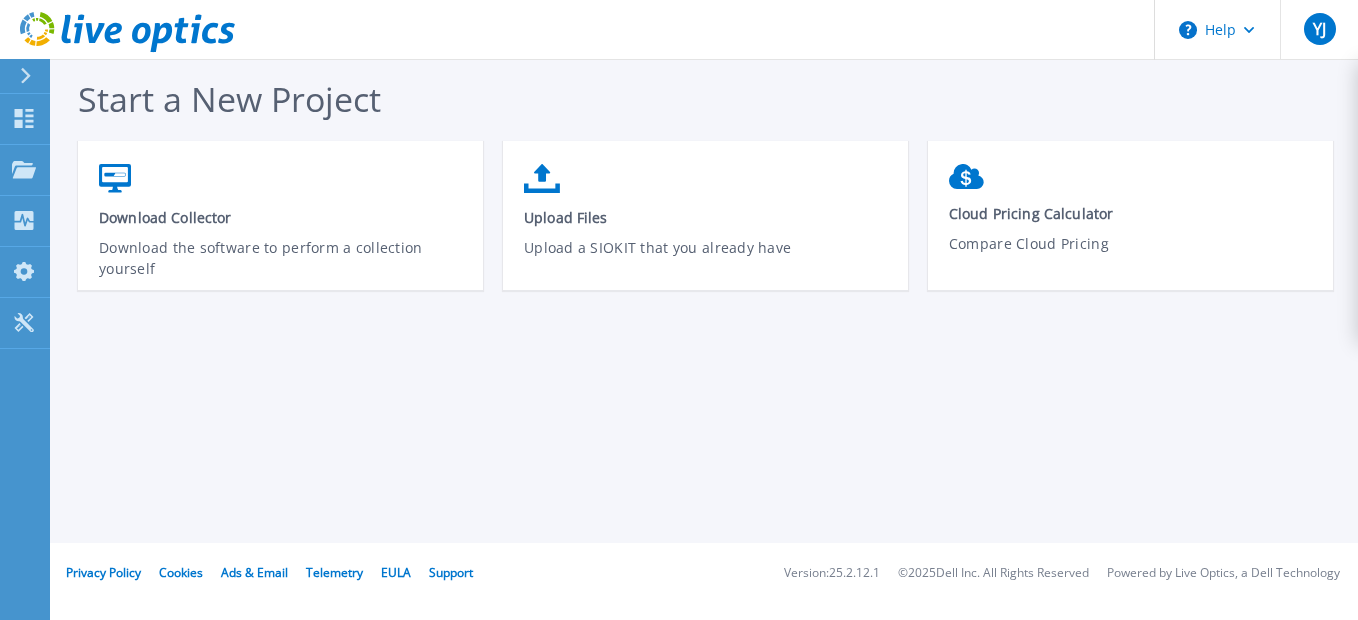 scroll, scrollTop: 0, scrollLeft: 0, axis: both 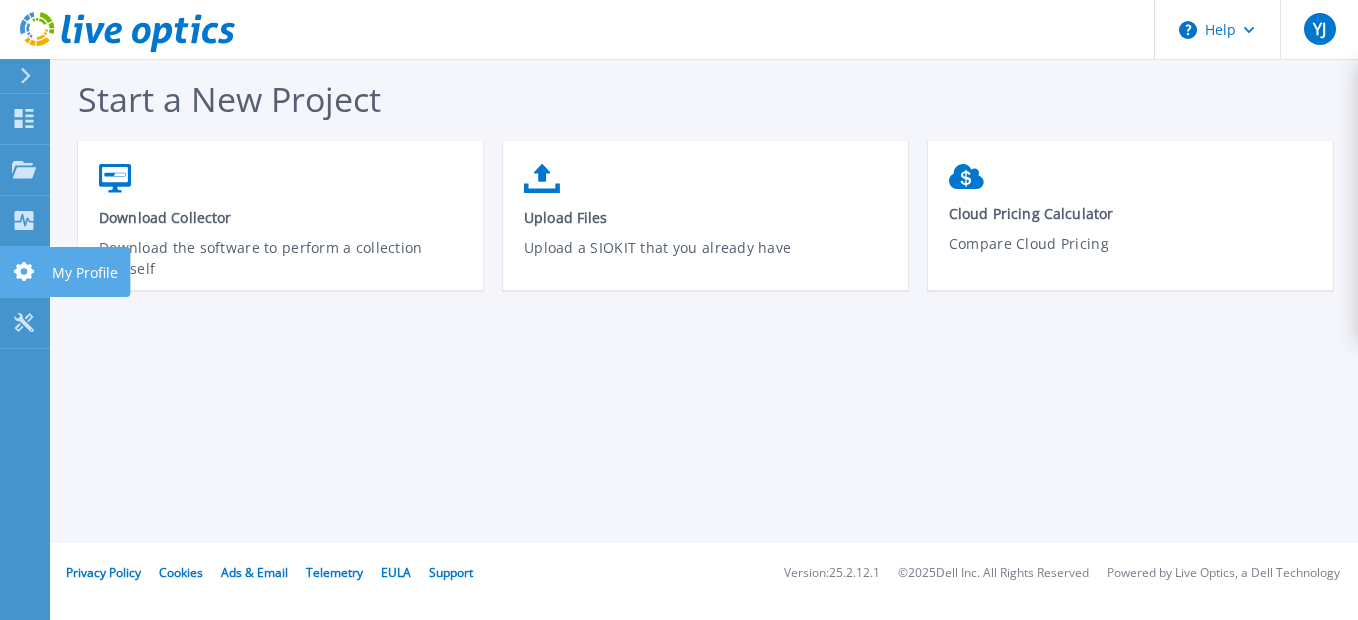 click on "My Profile" at bounding box center (85, 273) 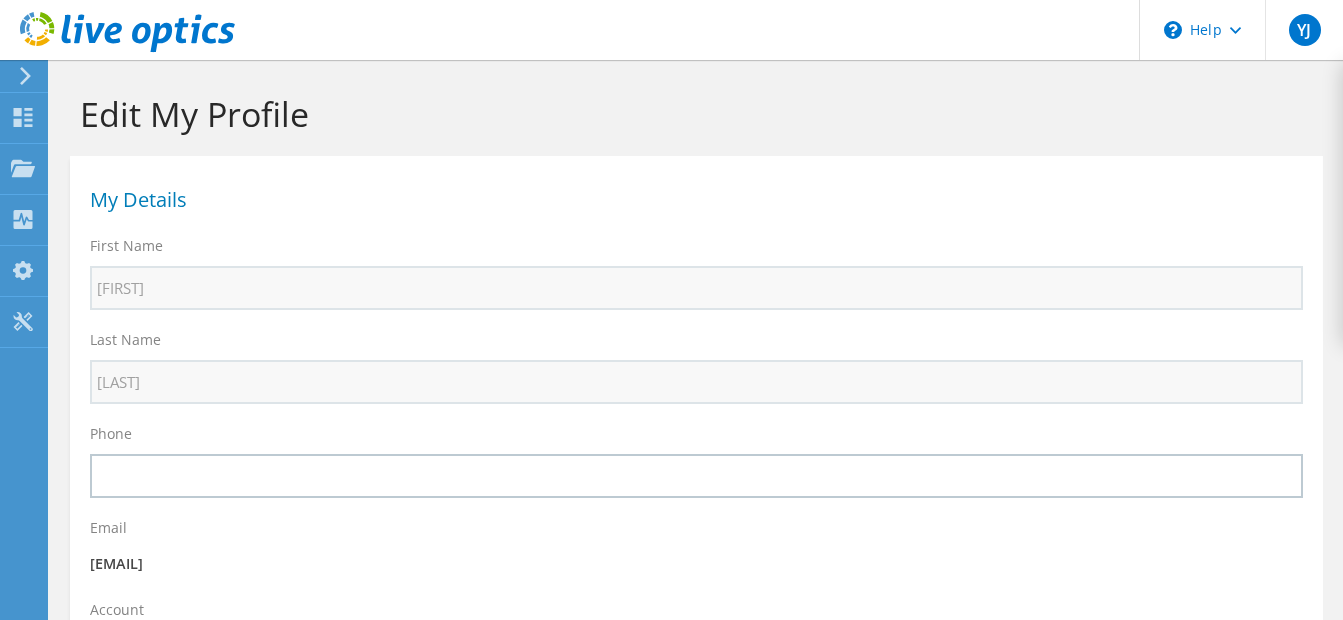 select on "101" 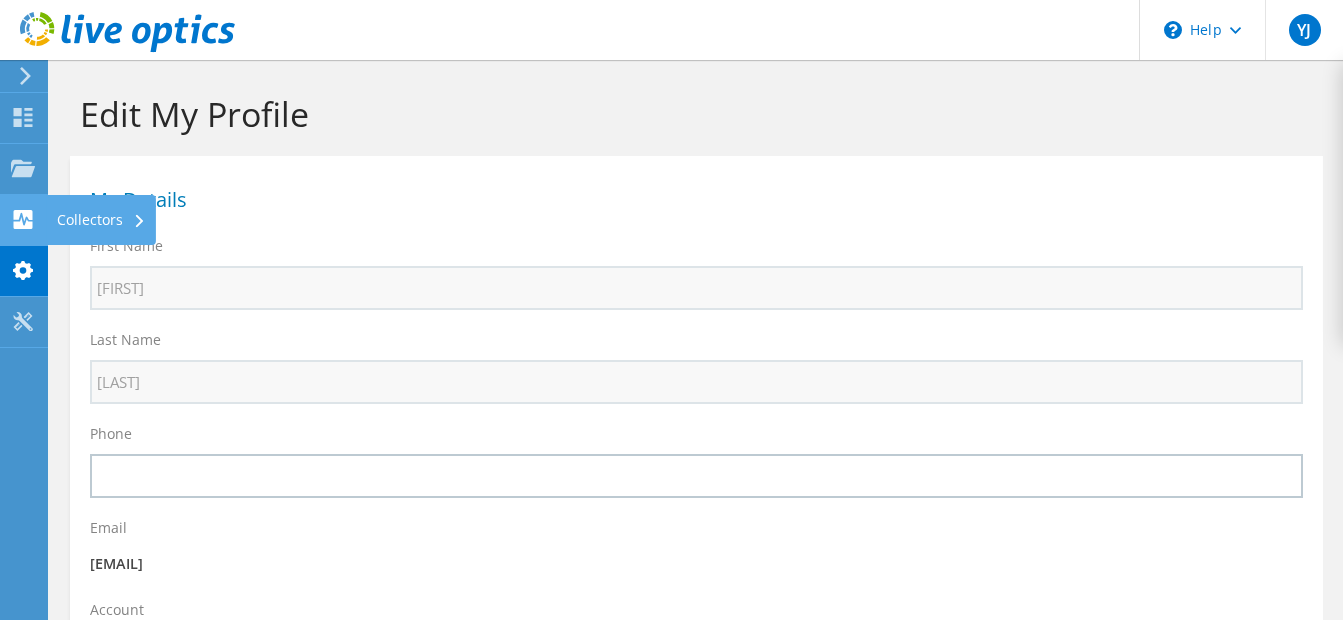 click on "Collectors" at bounding box center [-66, 220] 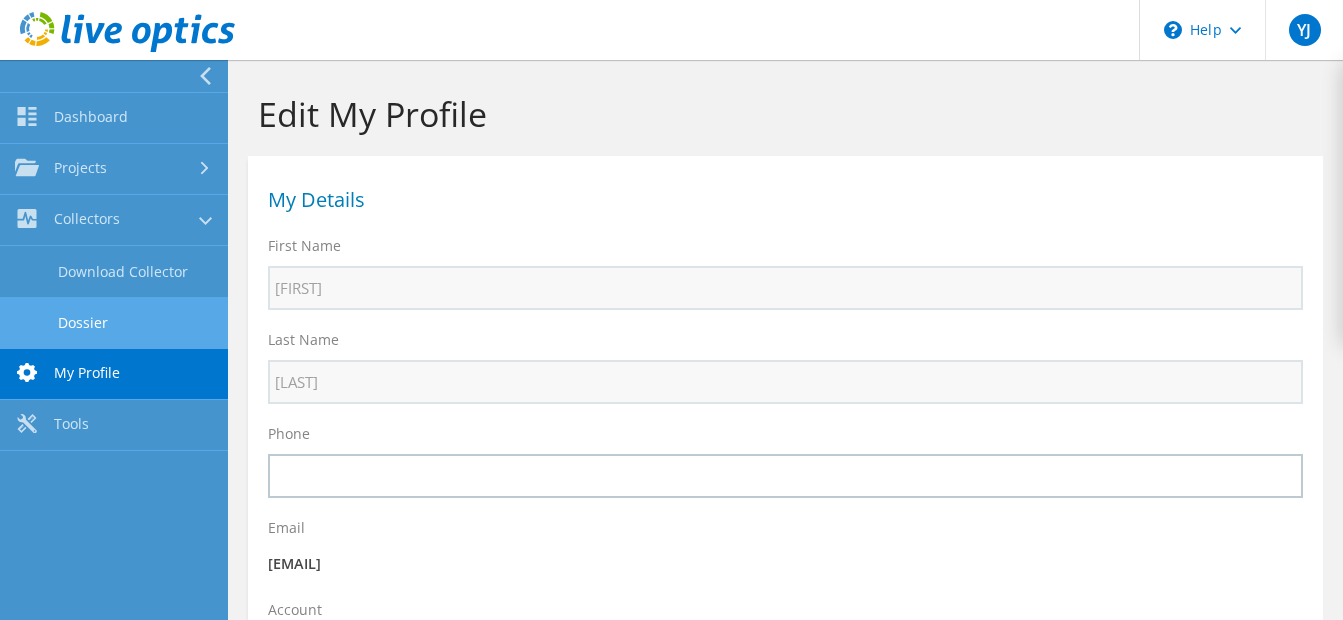 click on "Dossier" at bounding box center (114, 322) 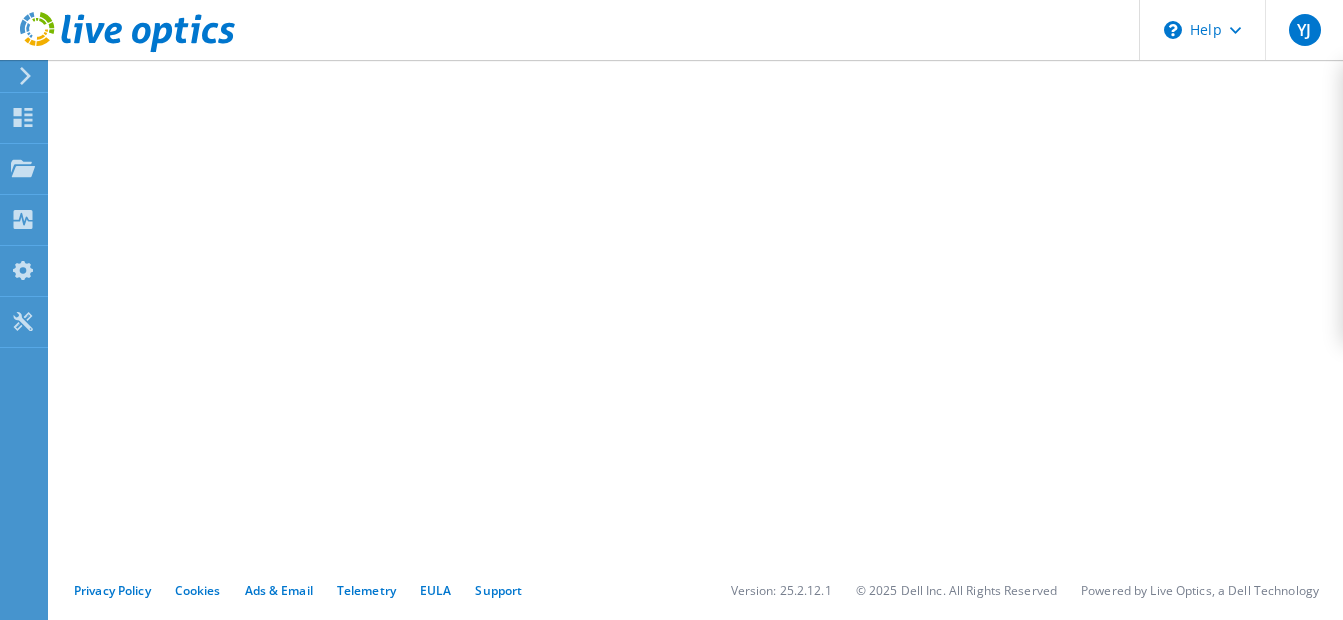 scroll, scrollTop: 0, scrollLeft: 0, axis: both 